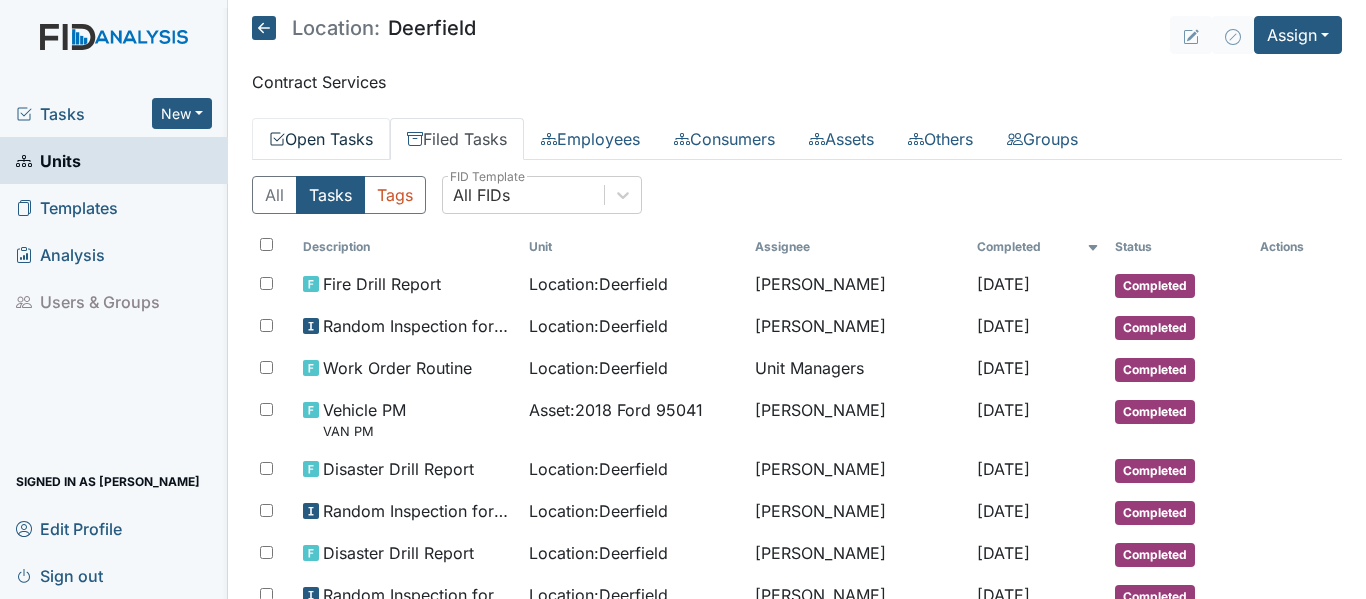 scroll, scrollTop: 0, scrollLeft: 0, axis: both 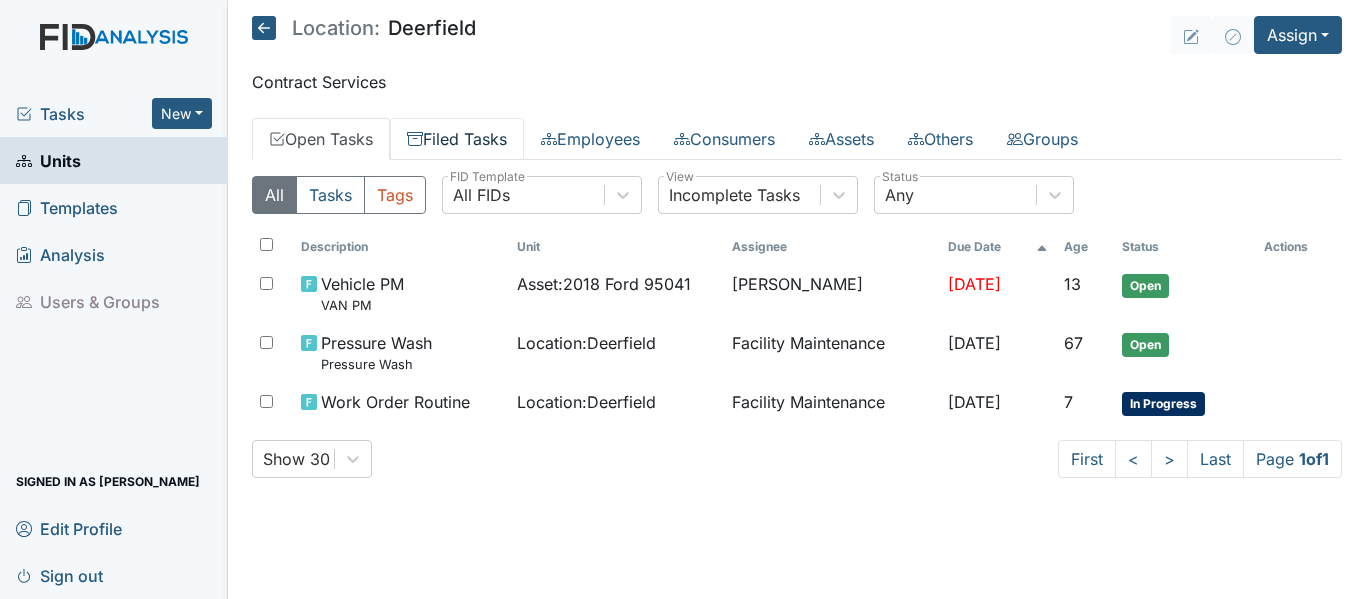click on "Filed Tasks" at bounding box center [457, 139] 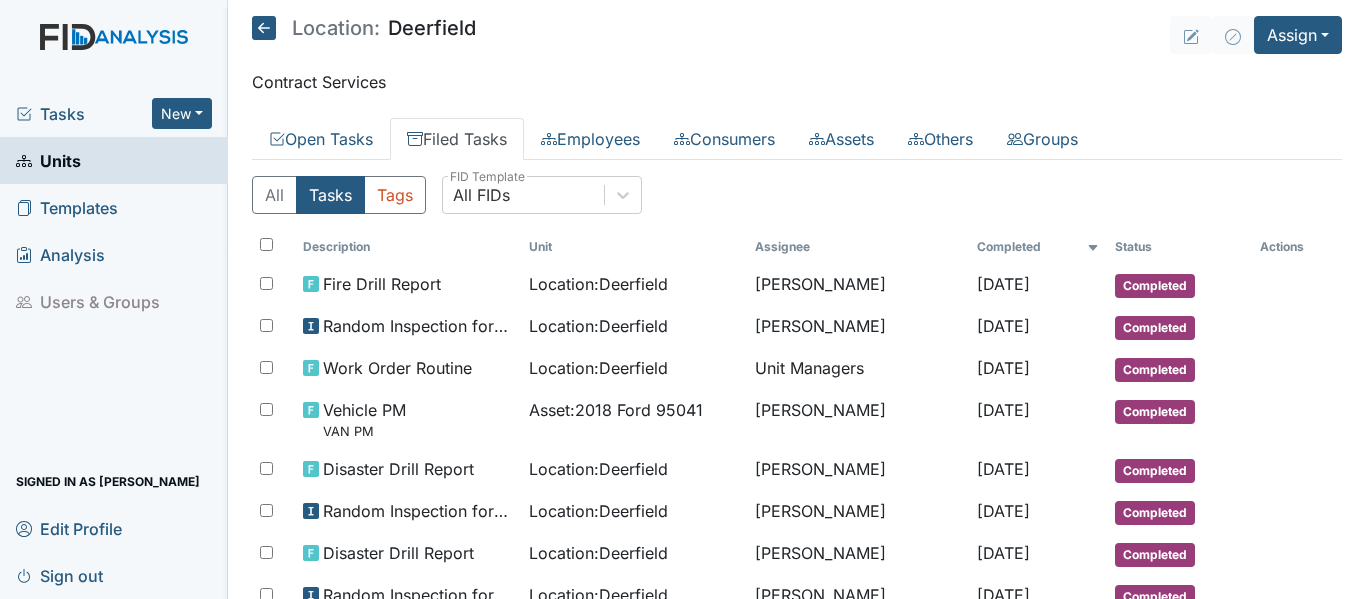 click on "Units" at bounding box center (48, 160) 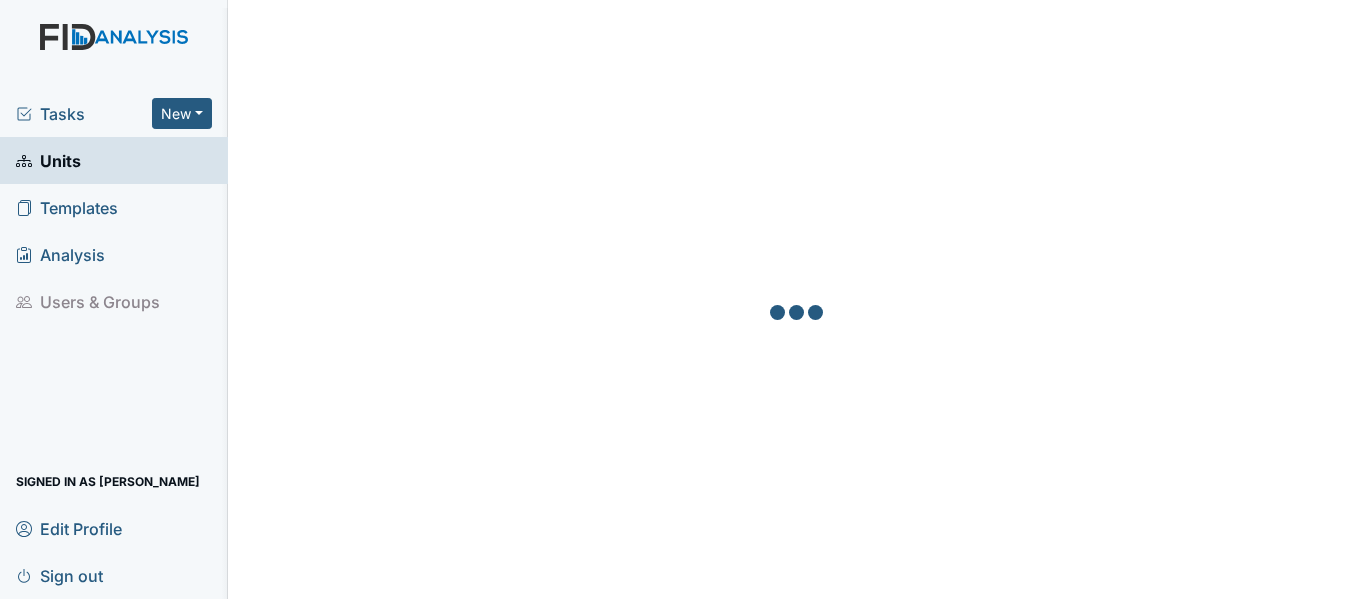 scroll, scrollTop: 0, scrollLeft: 0, axis: both 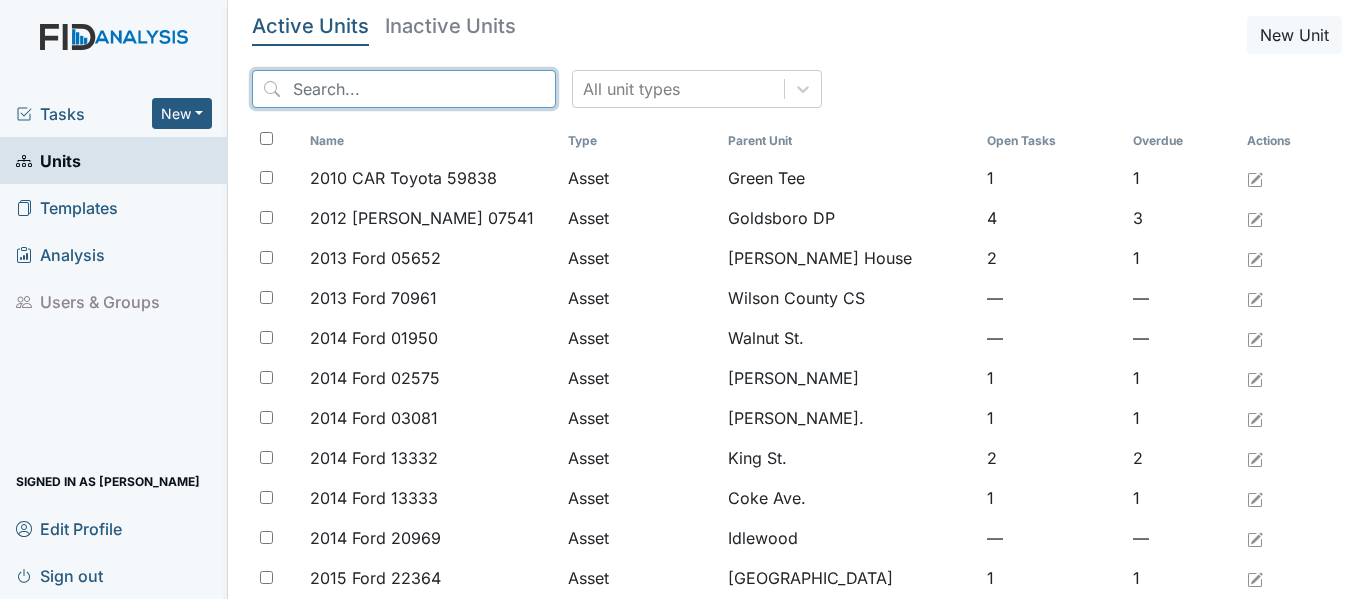 click at bounding box center (404, 89) 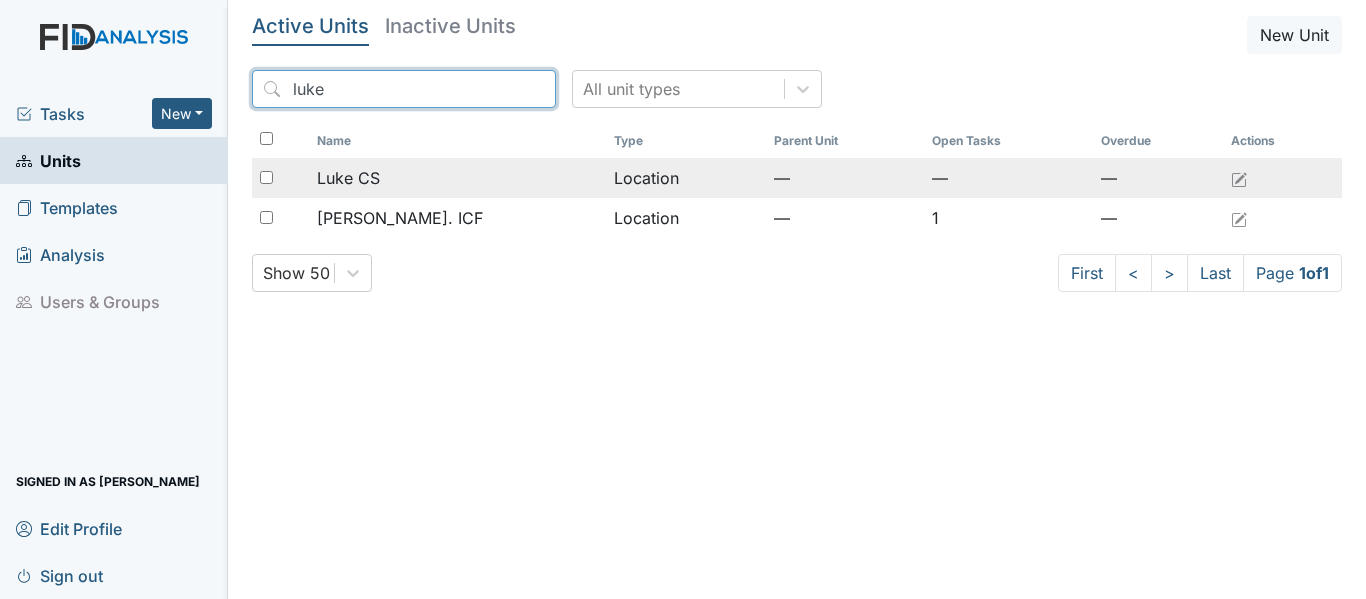 type on "luke" 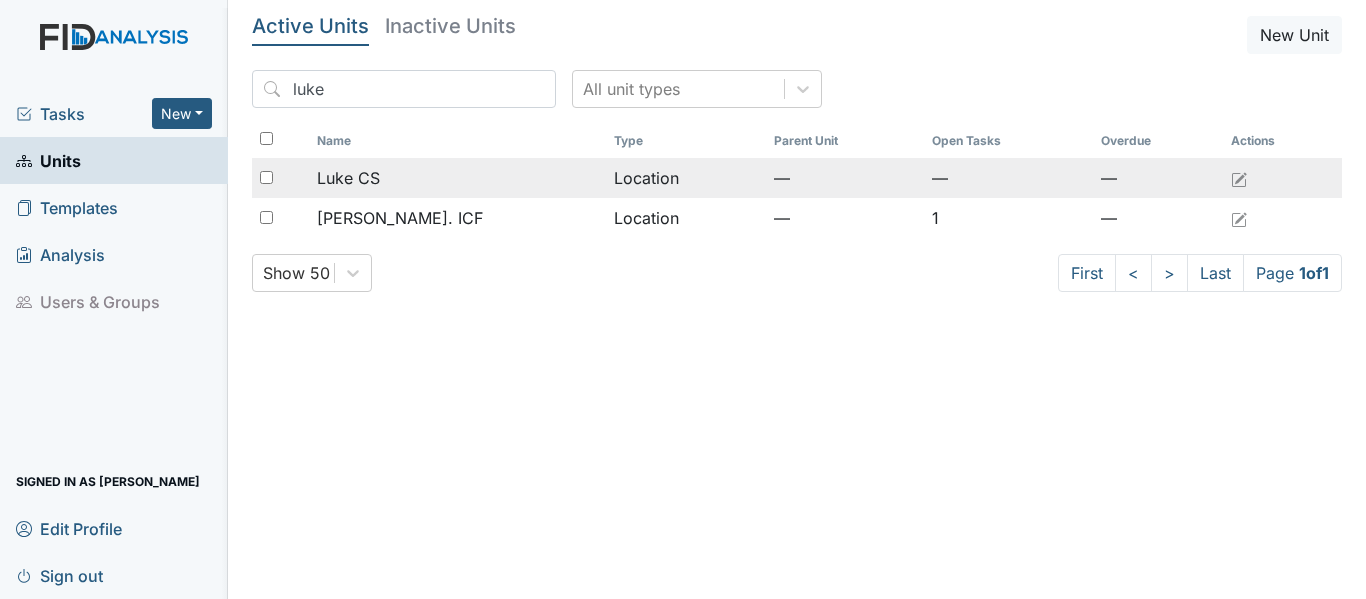 click on "Luke CS" at bounding box center (348, 178) 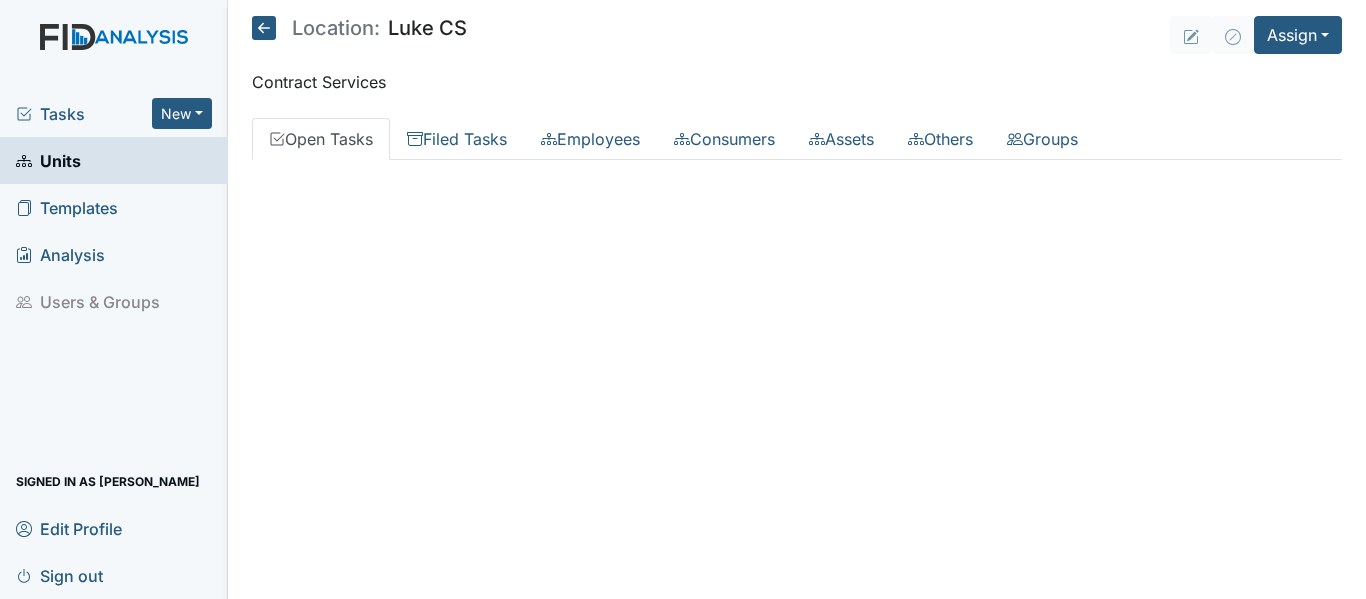 scroll, scrollTop: 0, scrollLeft: 0, axis: both 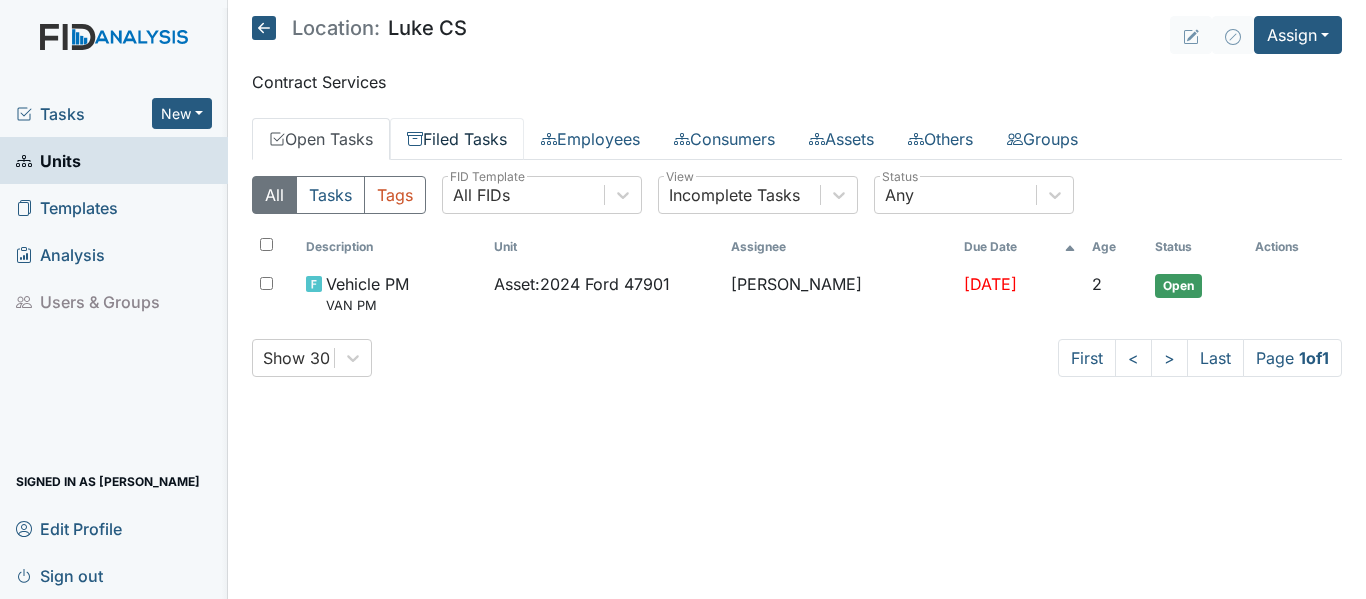 click on "Filed Tasks" at bounding box center (457, 139) 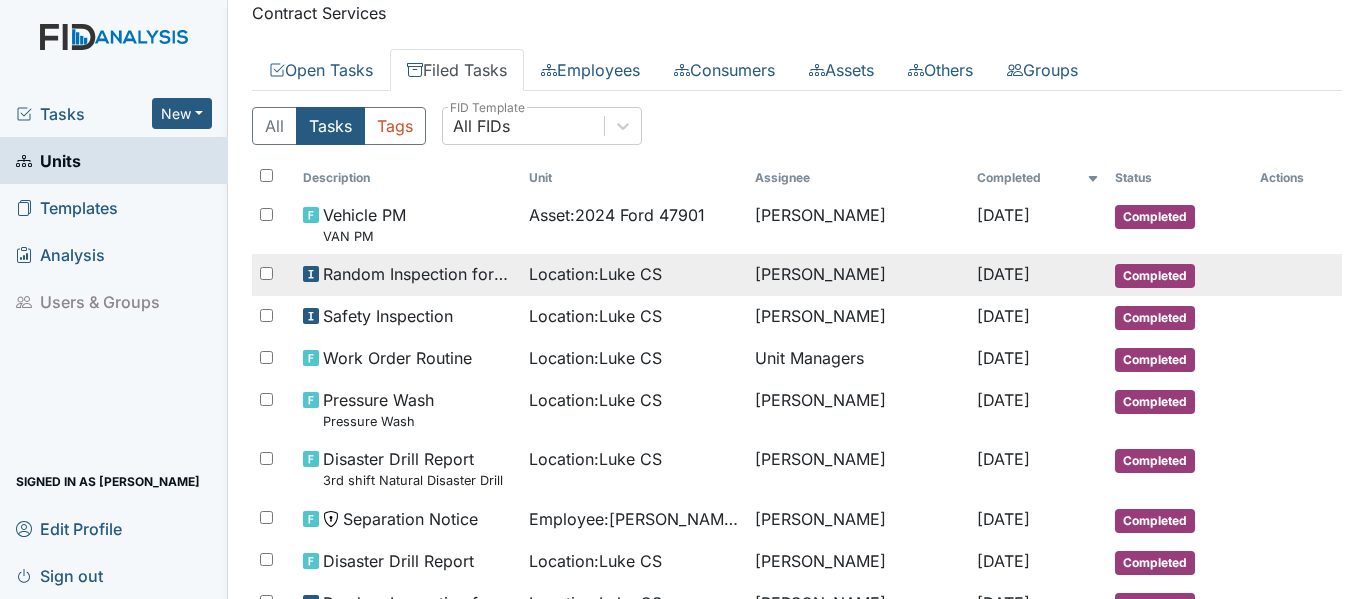scroll, scrollTop: 100, scrollLeft: 0, axis: vertical 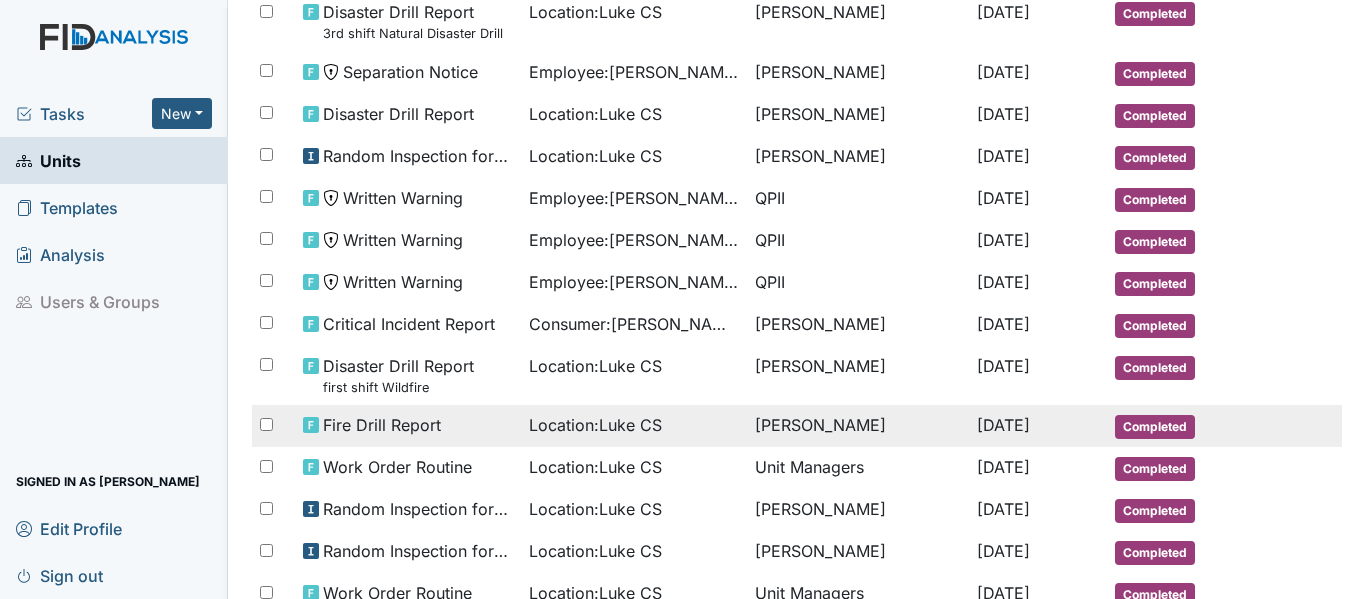 click on "Fire Drill Report" at bounding box center [382, 425] 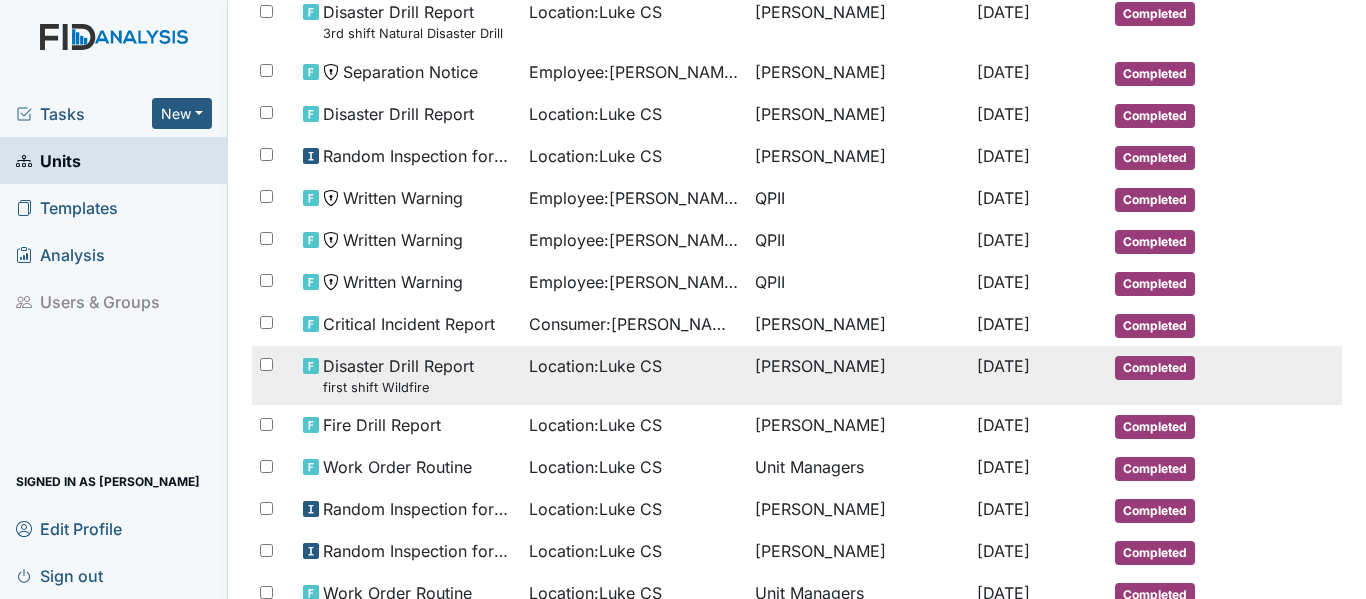 click on "first shift Wildfire" at bounding box center (398, 387) 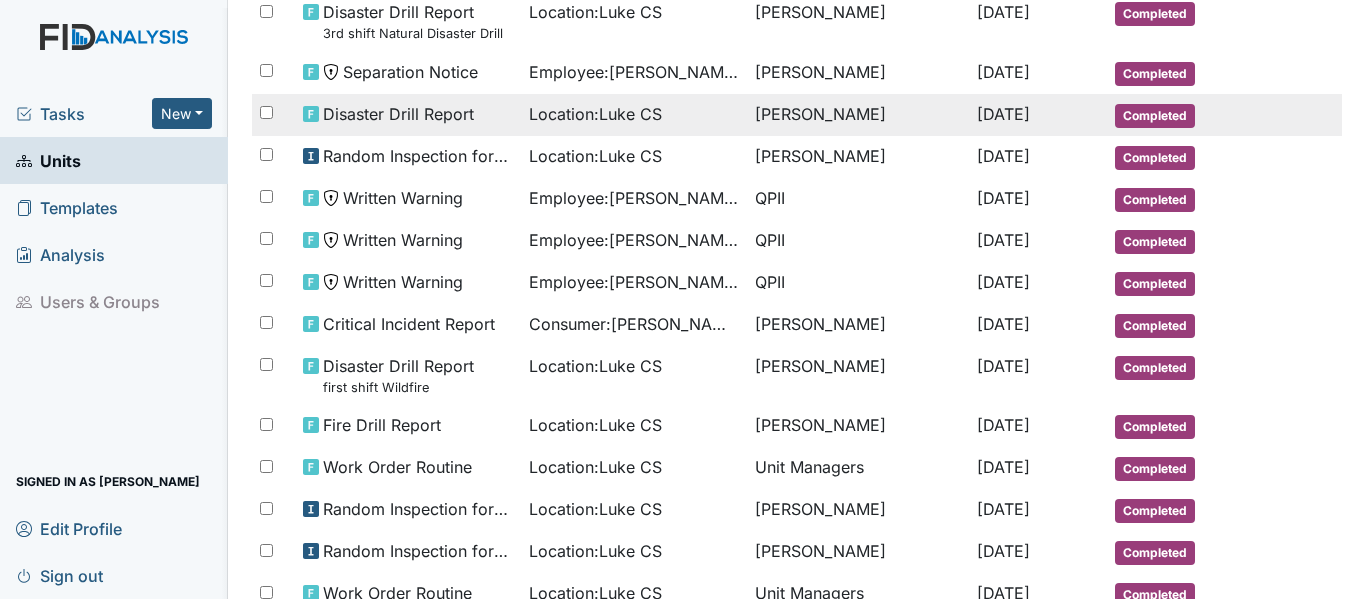 click on "Disaster Drill Report" at bounding box center (398, 114) 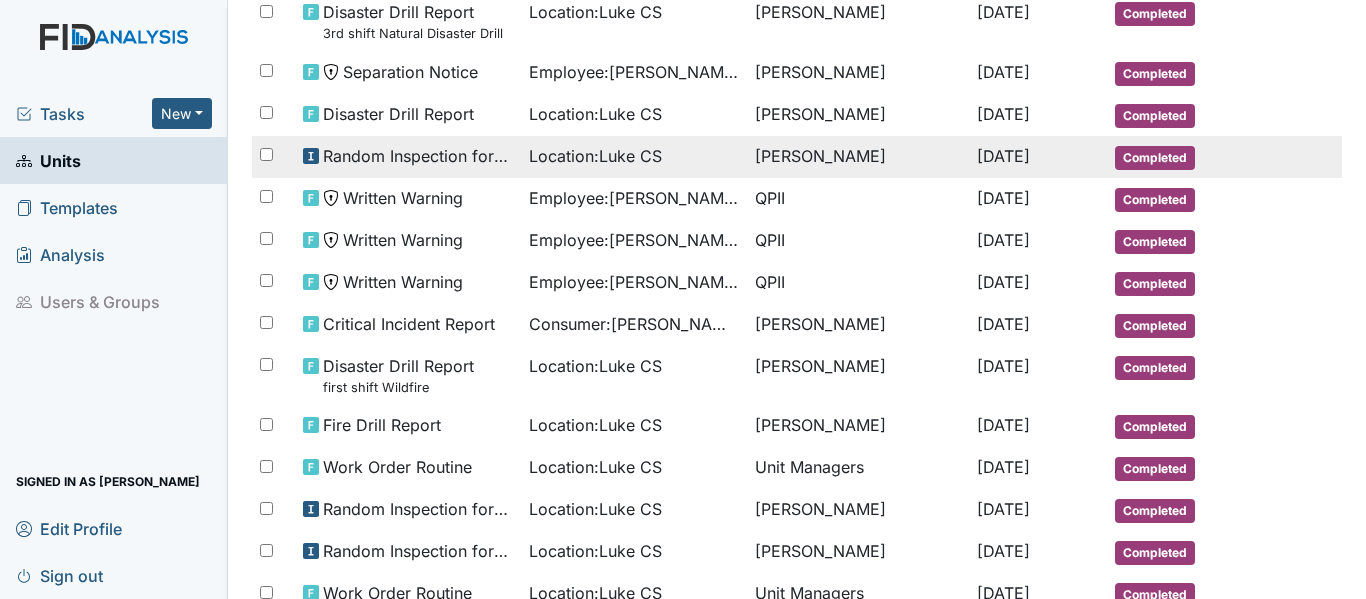 scroll, scrollTop: 416, scrollLeft: 0, axis: vertical 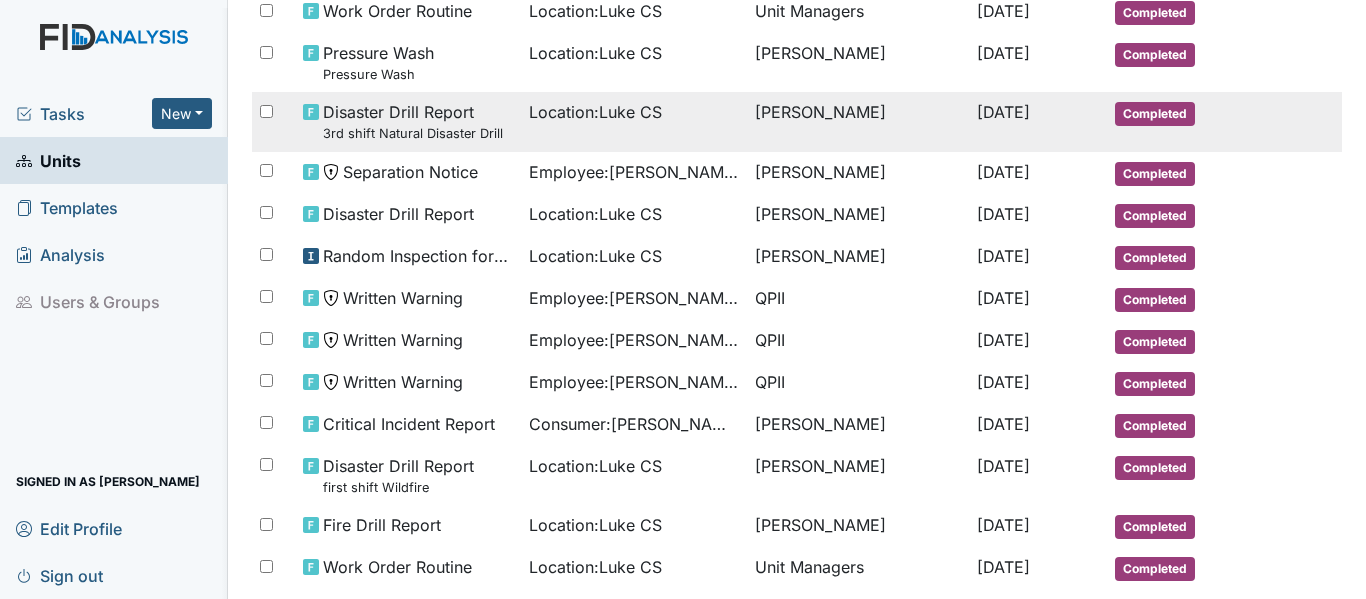 click on "3rd shift Natural Disaster Drill" at bounding box center (413, 133) 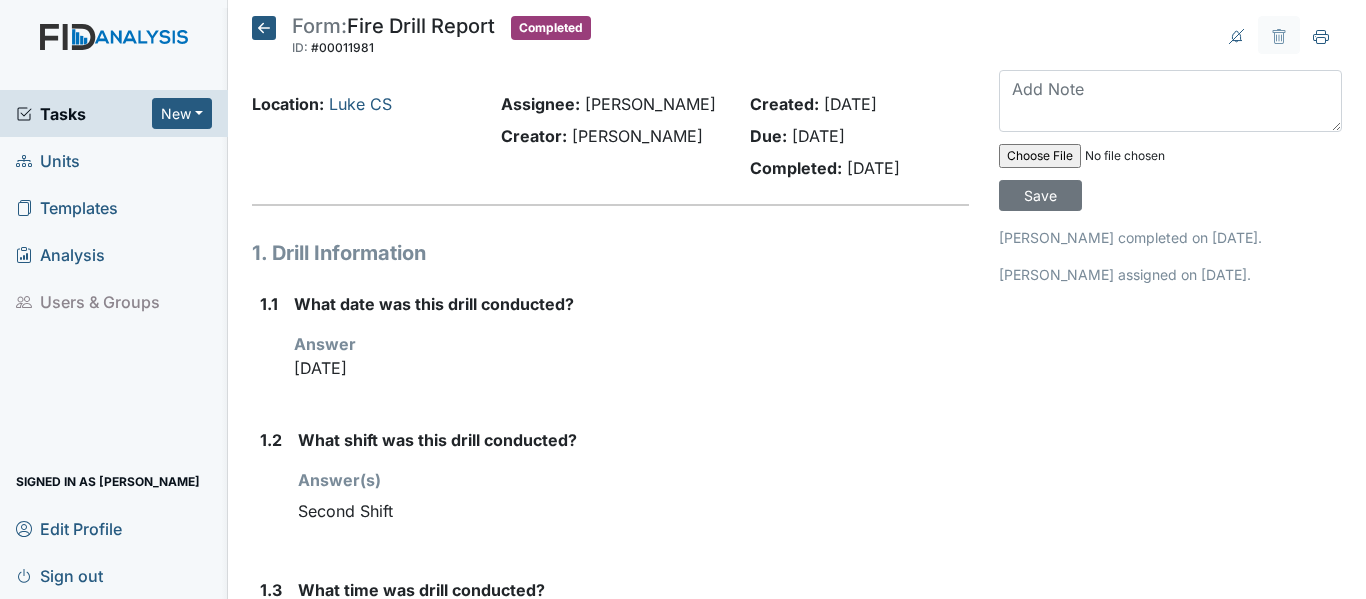 scroll, scrollTop: 0, scrollLeft: 0, axis: both 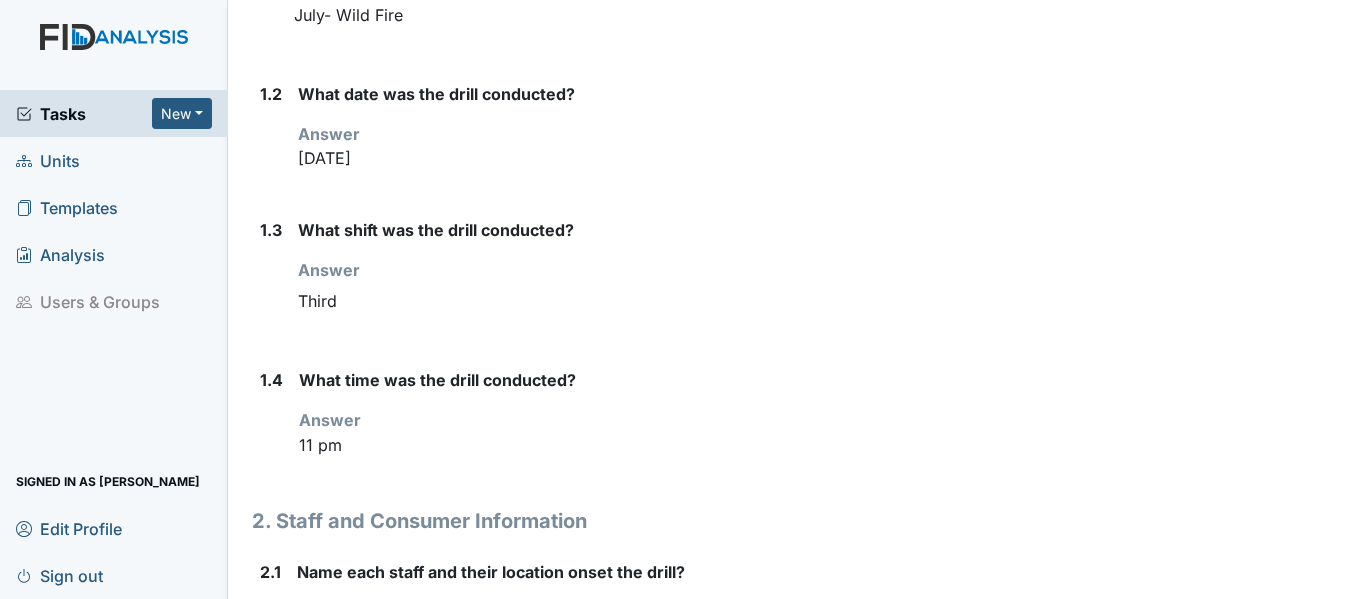 click on "2. Staff and Consumer Information" at bounding box center (610, 521) 